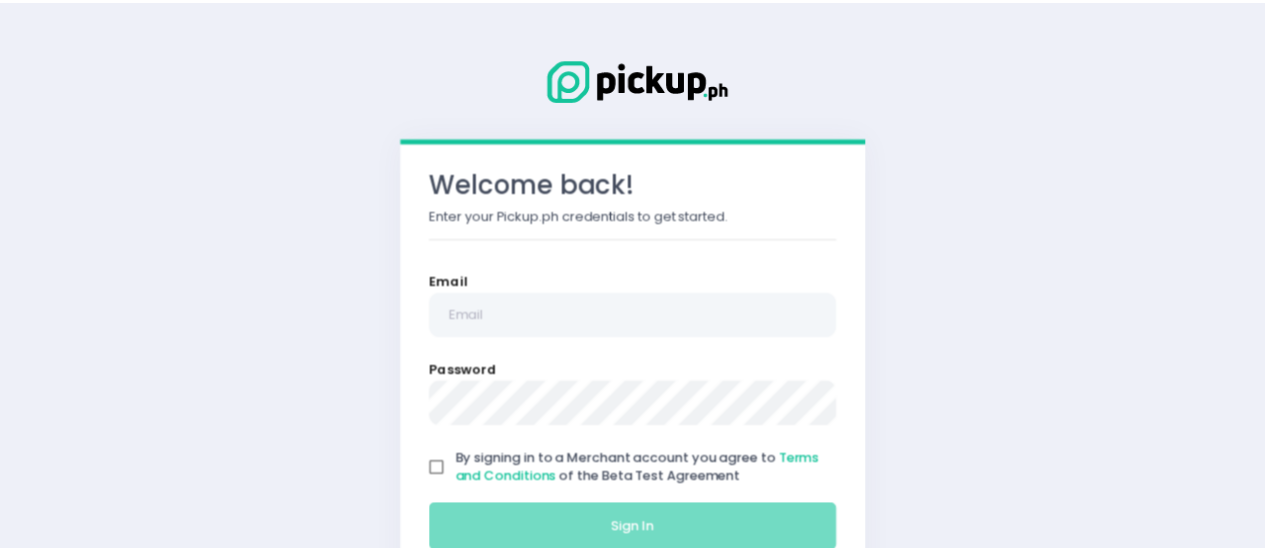 scroll, scrollTop: 0, scrollLeft: 0, axis: both 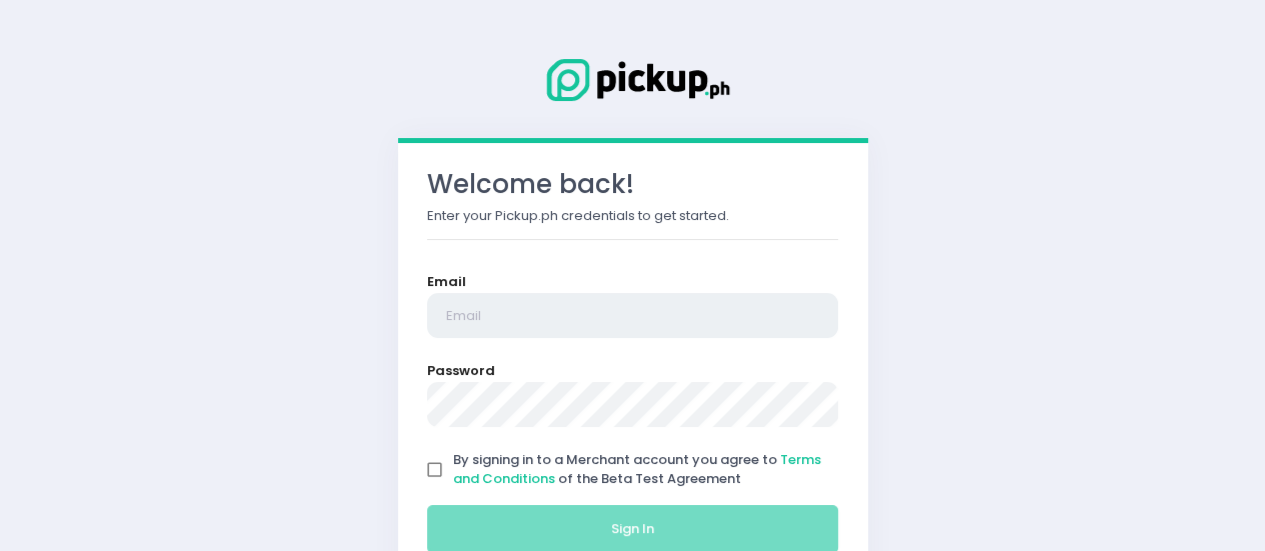 click at bounding box center [633, 316] 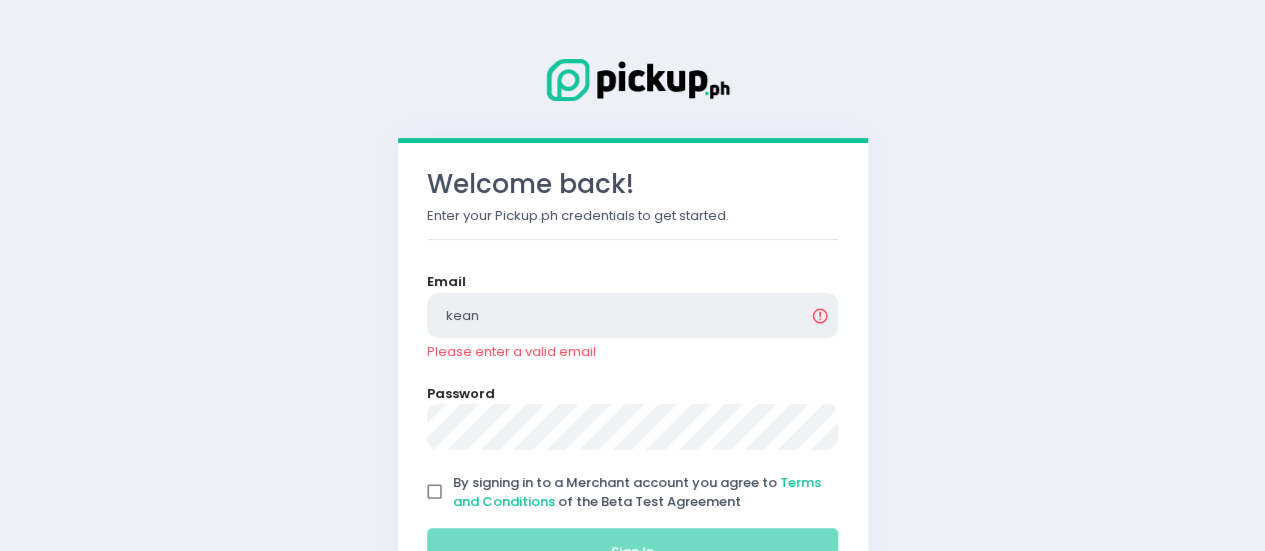type on "[EMAIL]" 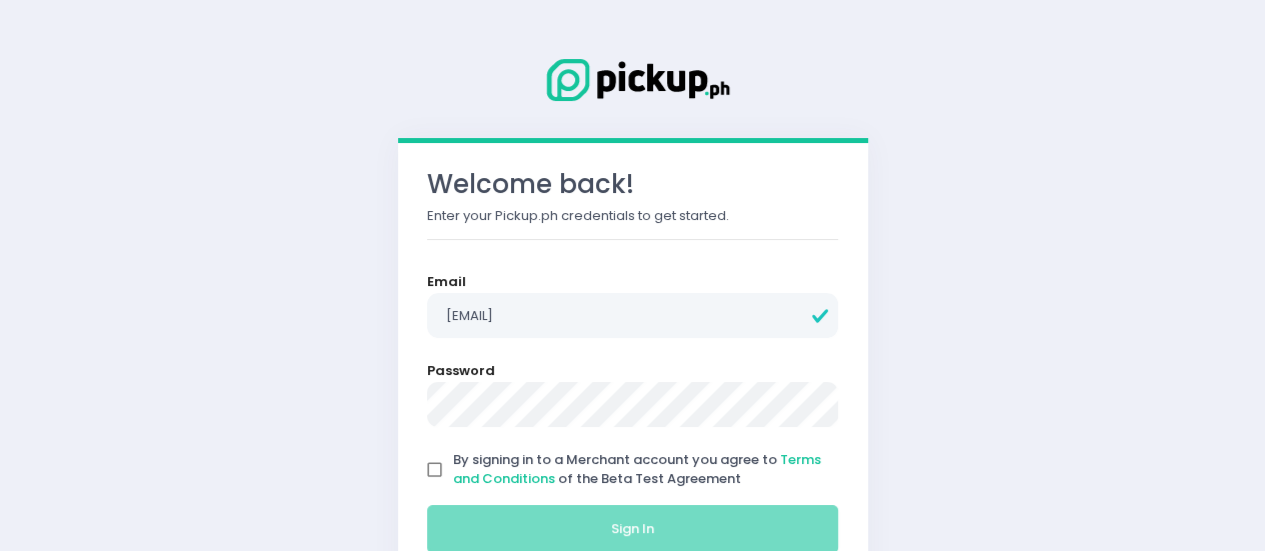 click on "By signing in to a Merchant account you agree to   Terms and Conditions   of the Beta Test Agreement" at bounding box center [435, 470] 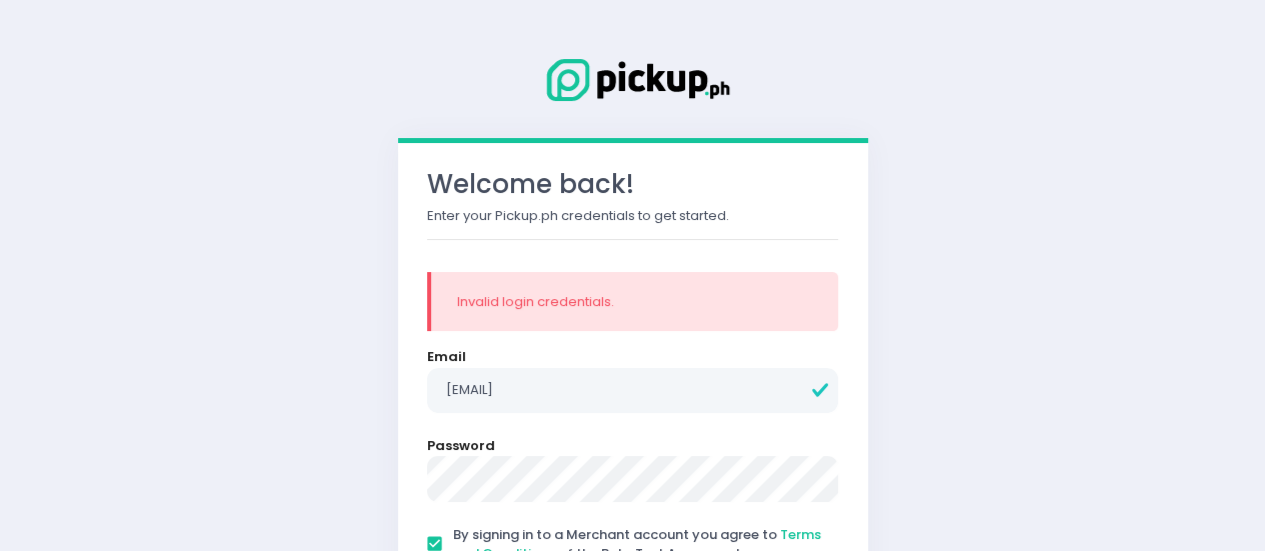 click on "Sign In" at bounding box center [633, 604] 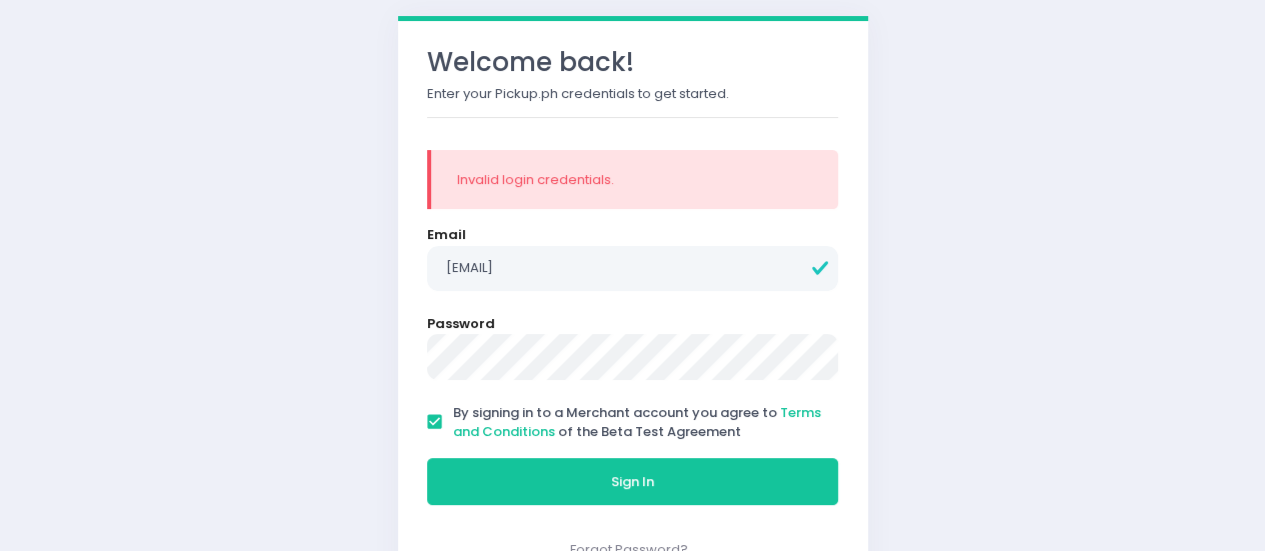 scroll, scrollTop: 124, scrollLeft: 0, axis: vertical 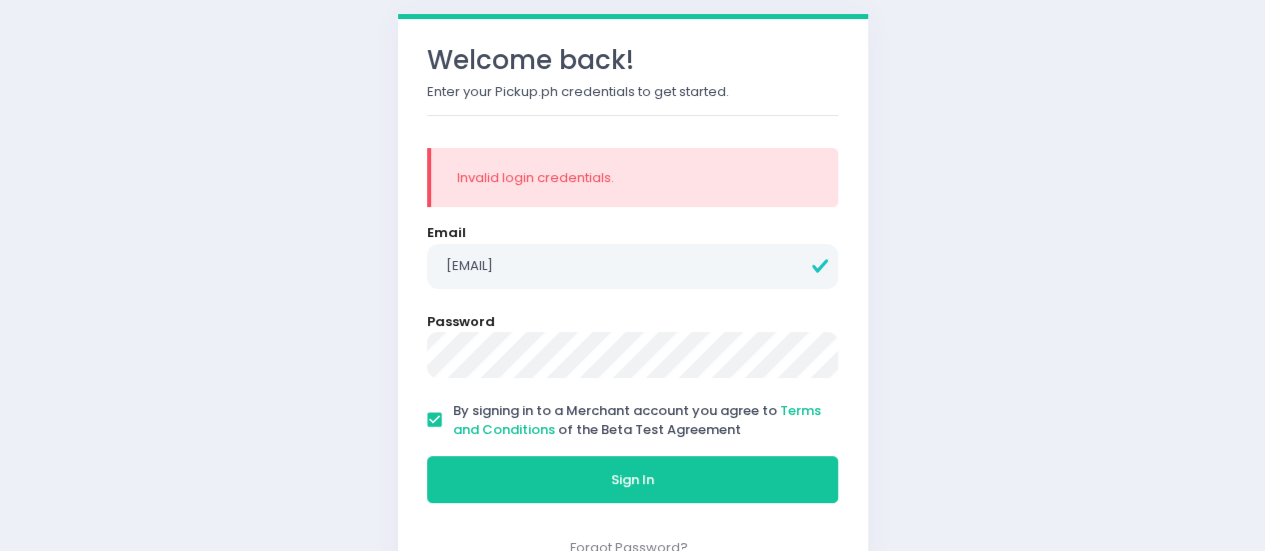click on "Sign In" at bounding box center (632, 479) 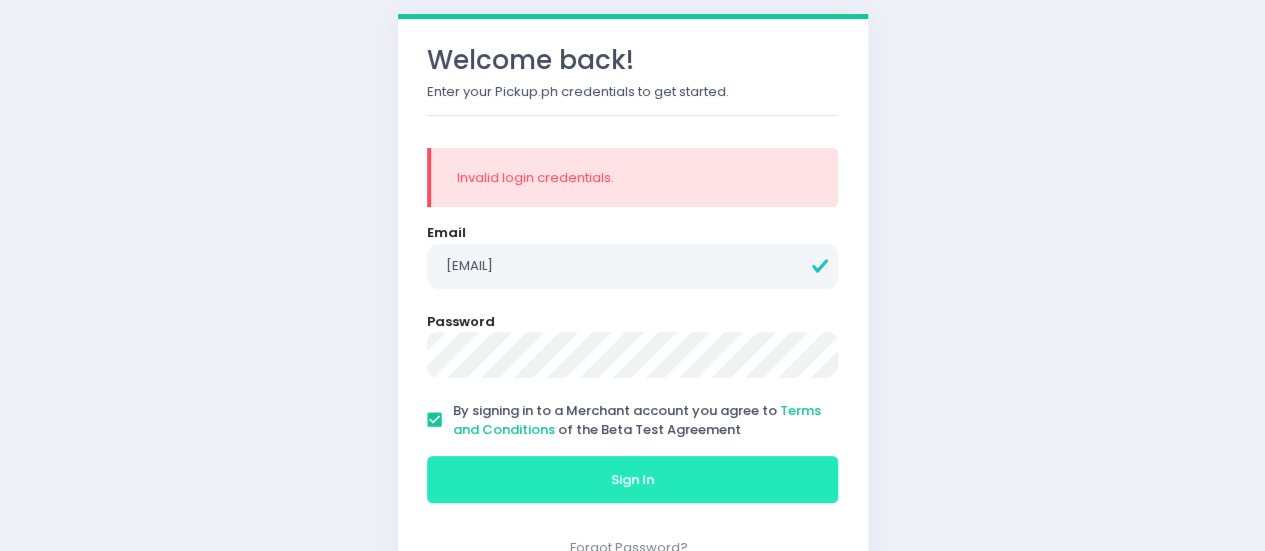 click on "Sign In" at bounding box center [633, 480] 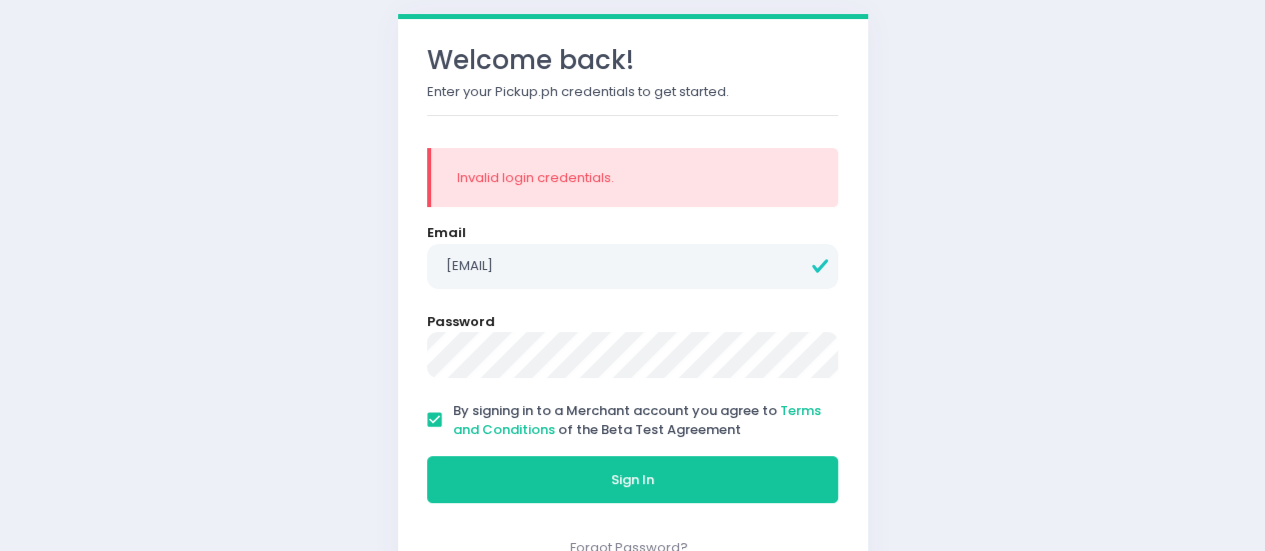 click on "Welcome back!  Enter your Pickup.ph credentials to get started. Invalid login credentials.   Email     [EMAIL]   Password       By signing in to a Merchant account you agree to   Terms and Conditions   of the Beta Test Agreement     Sign In Forgot Password?" at bounding box center (633, 301) 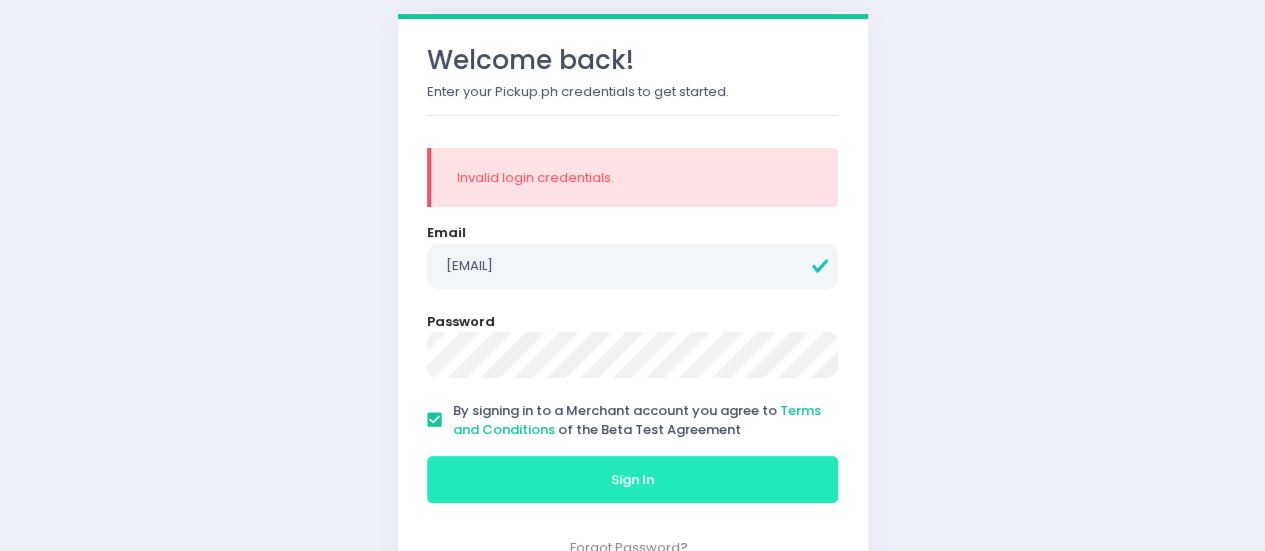 click on "Sign In" at bounding box center (632, 479) 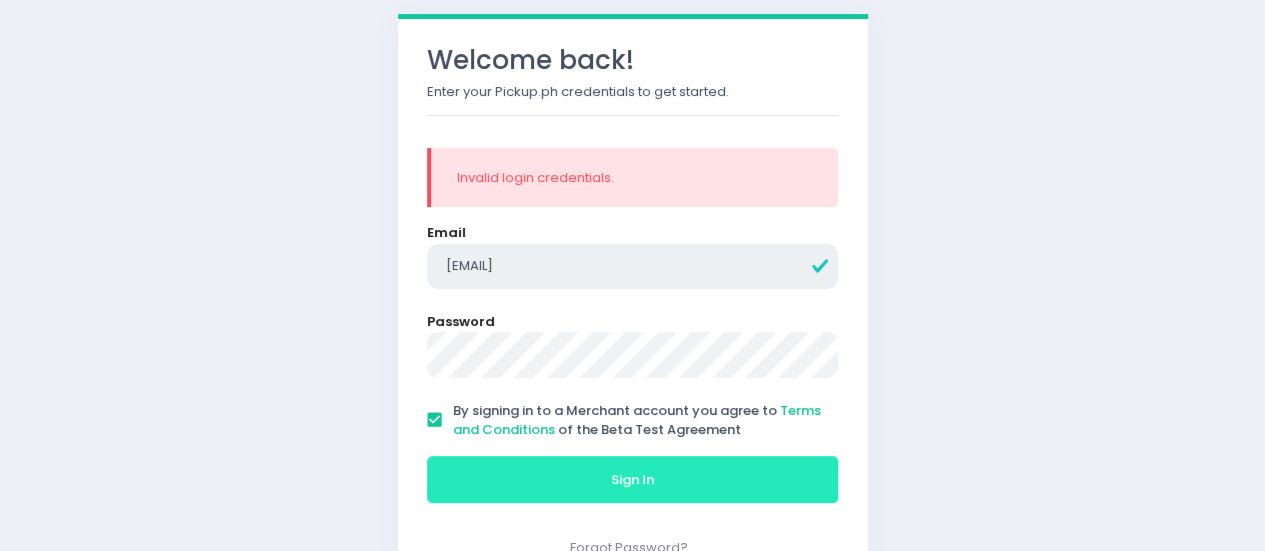 click on "[EMAIL]" at bounding box center (633, 267) 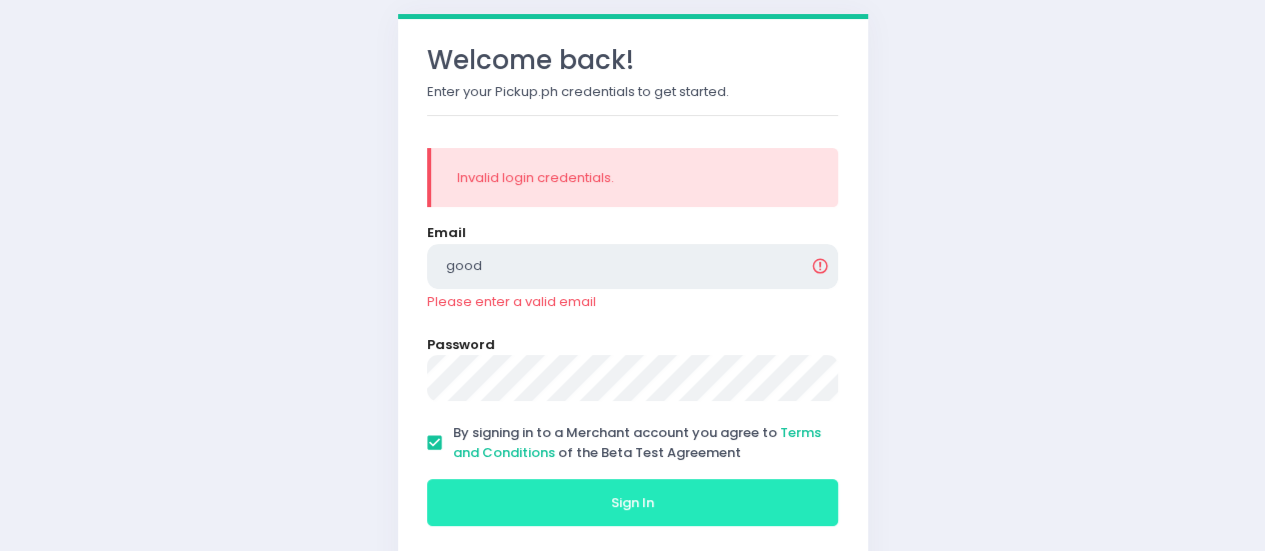 type on "goodfoodcrewph@[EXAMPLE.COM]" 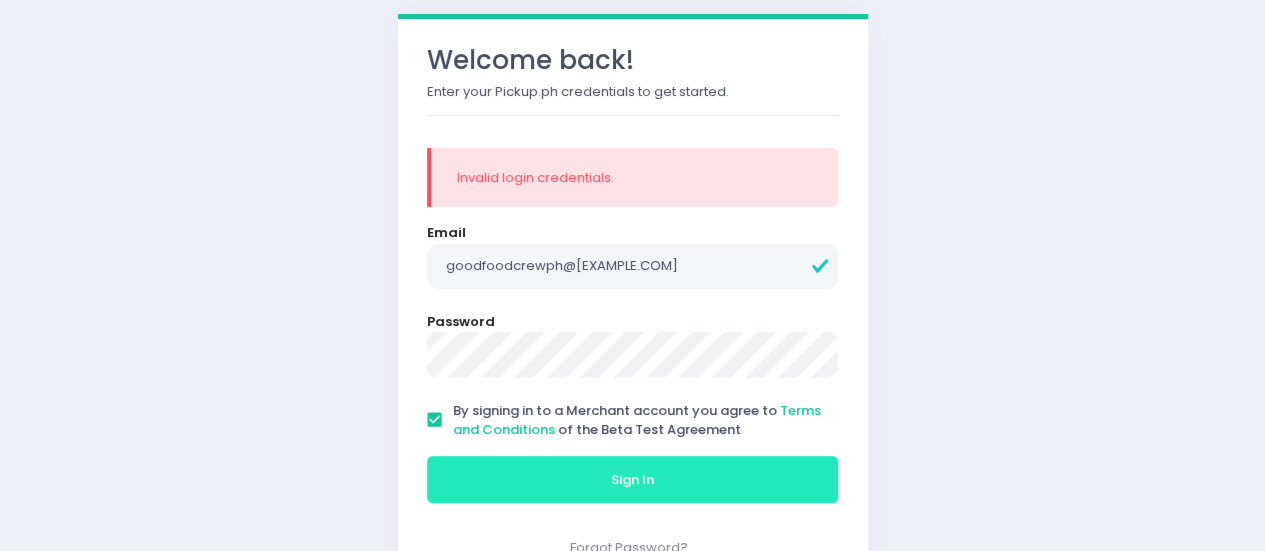 click on "Sign In" at bounding box center (633, 480) 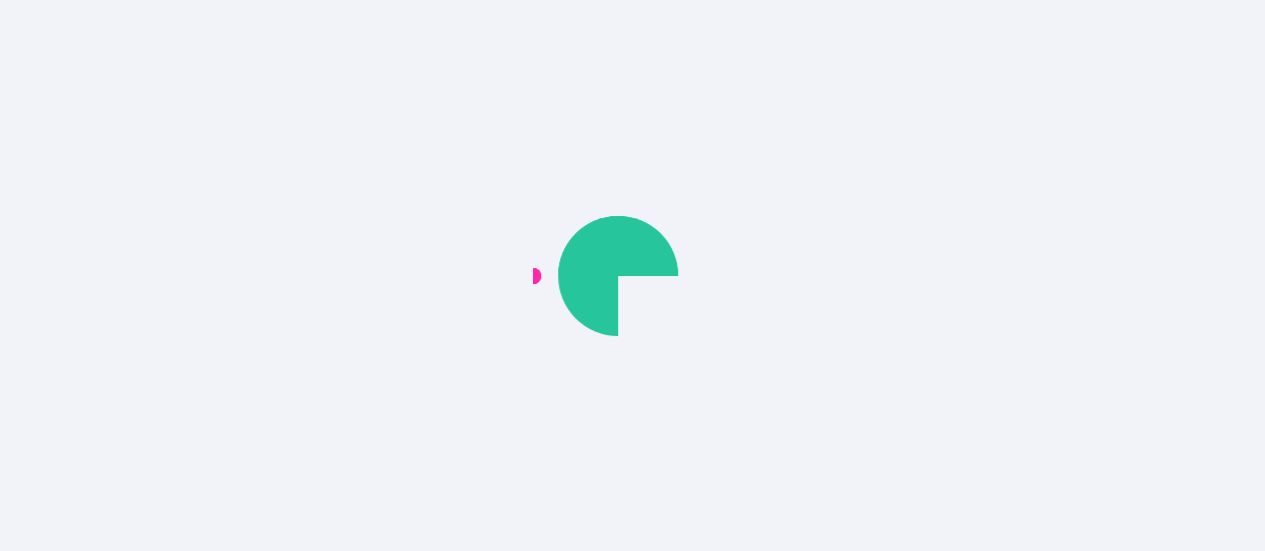 scroll, scrollTop: 0, scrollLeft: 0, axis: both 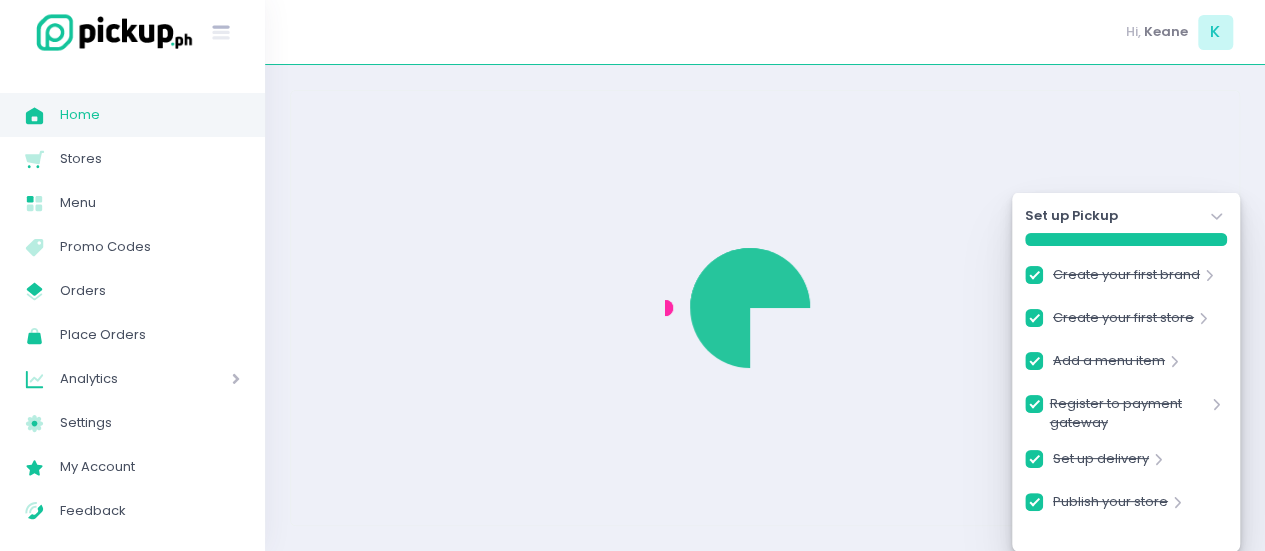 checkbox on "true" 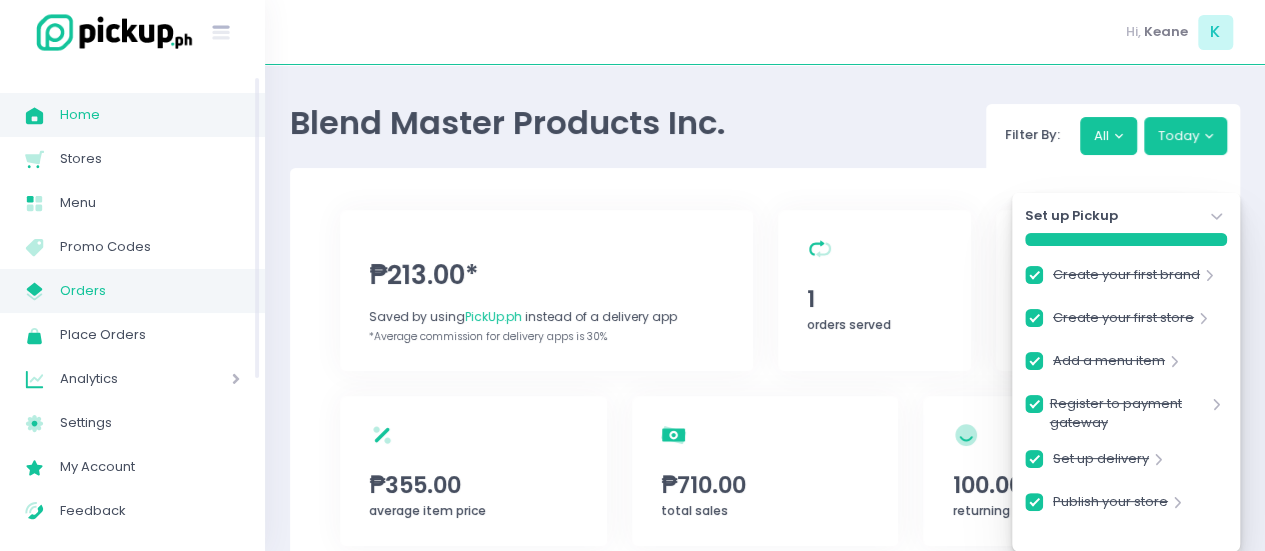 click on "My Store Created with Sketch. Orders" at bounding box center (132, 291) 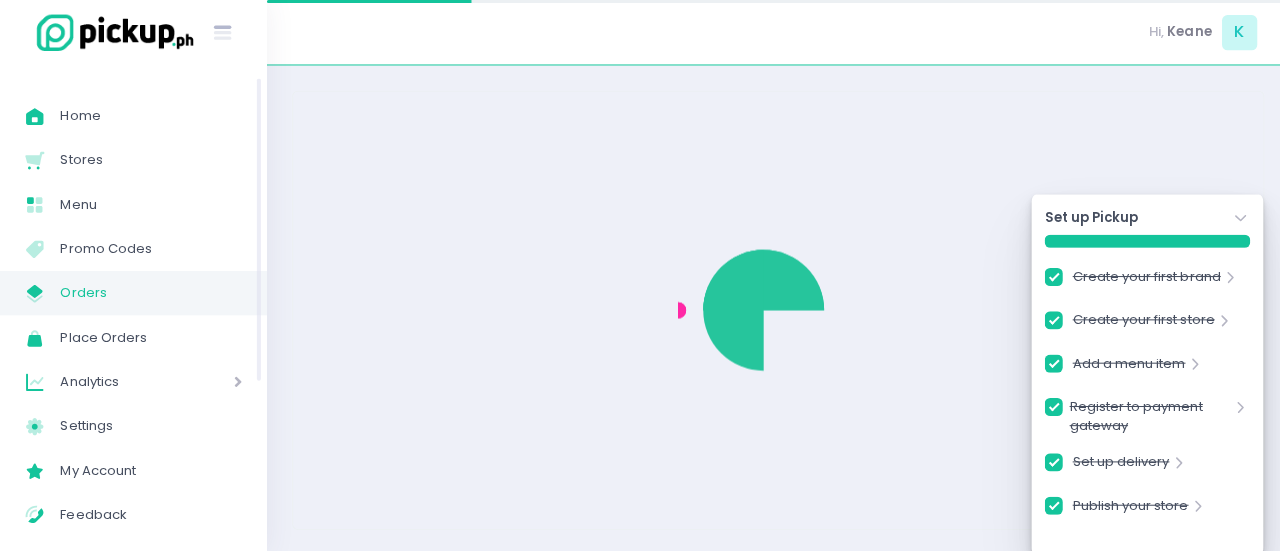 checkbox on "true" 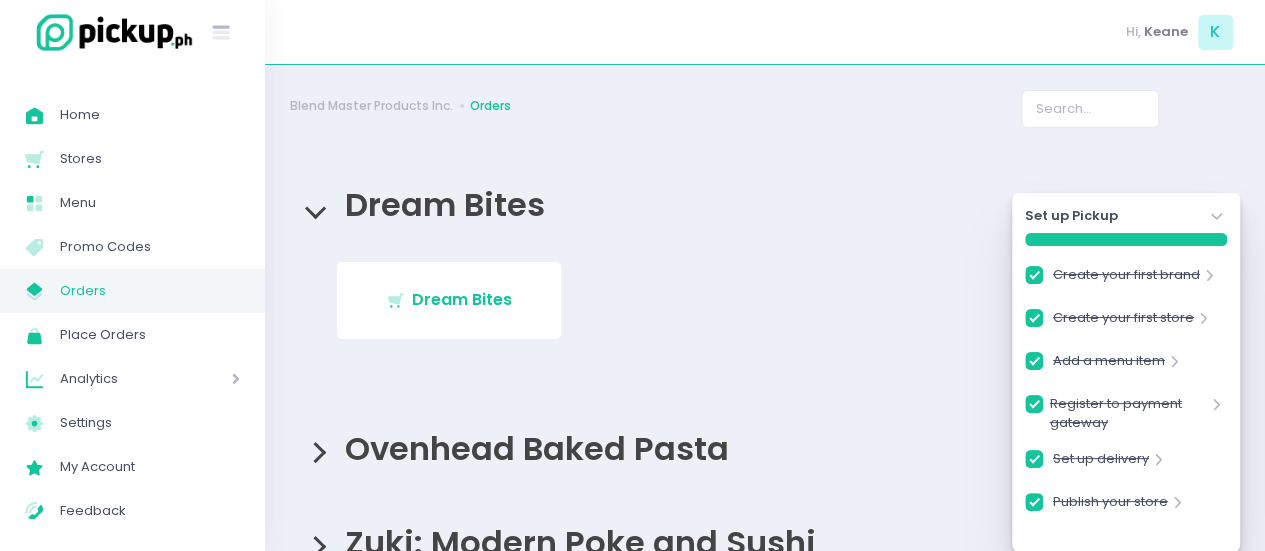 scroll, scrollTop: 73, scrollLeft: 0, axis: vertical 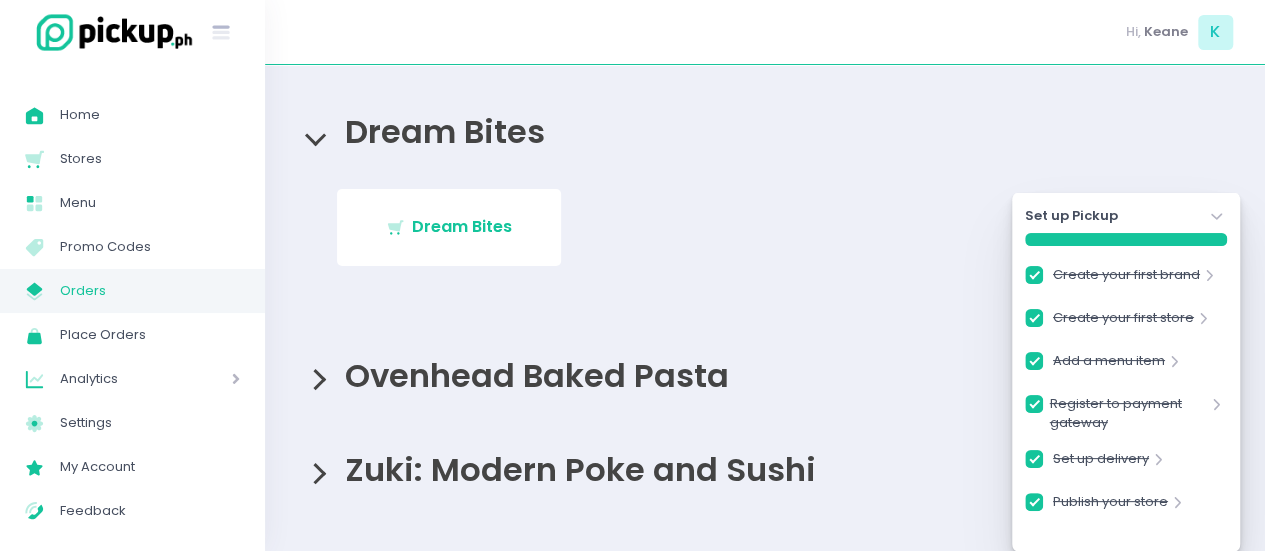 click on "Zuki: Modern Poke and Sushi" at bounding box center (765, 469) 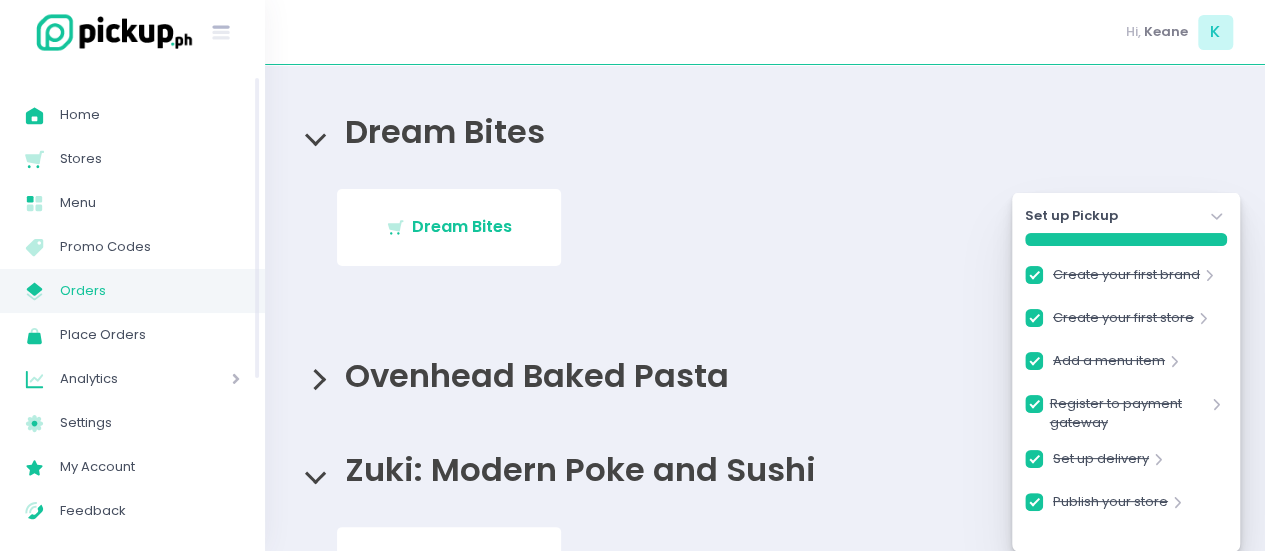 click on "Analytics" at bounding box center [117, 379] 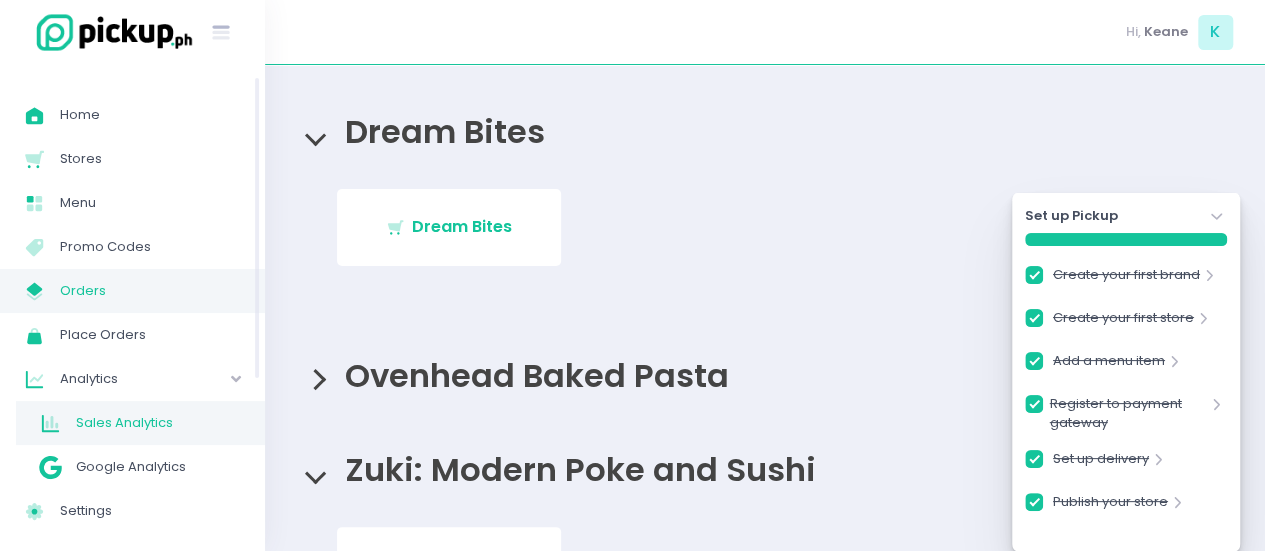 click on "Sales Analytics" at bounding box center (158, 423) 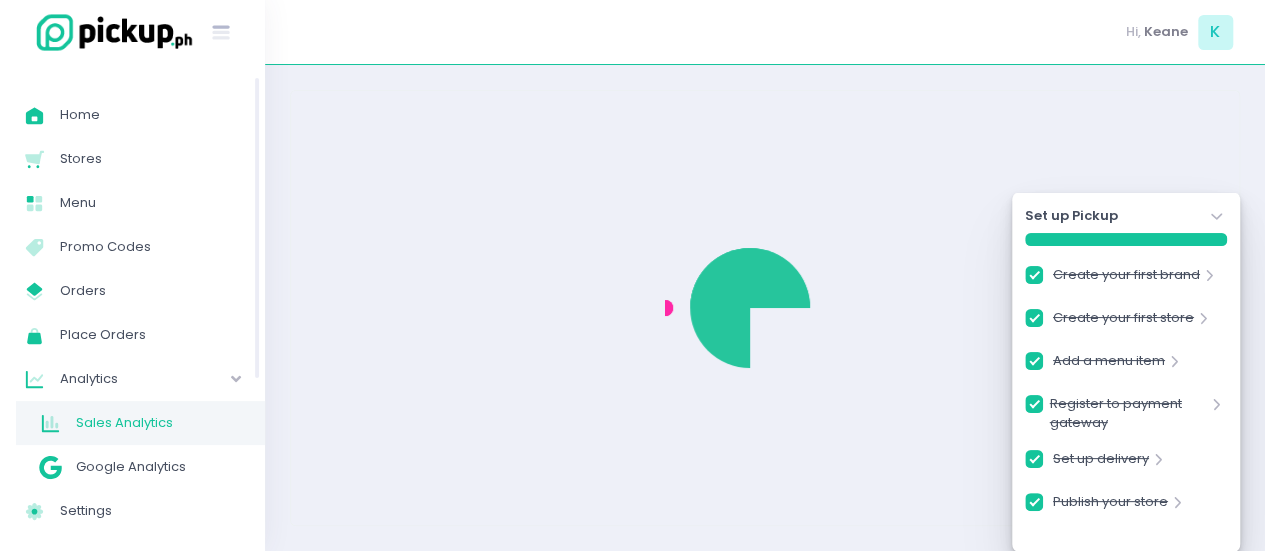 scroll, scrollTop: 0, scrollLeft: 0, axis: both 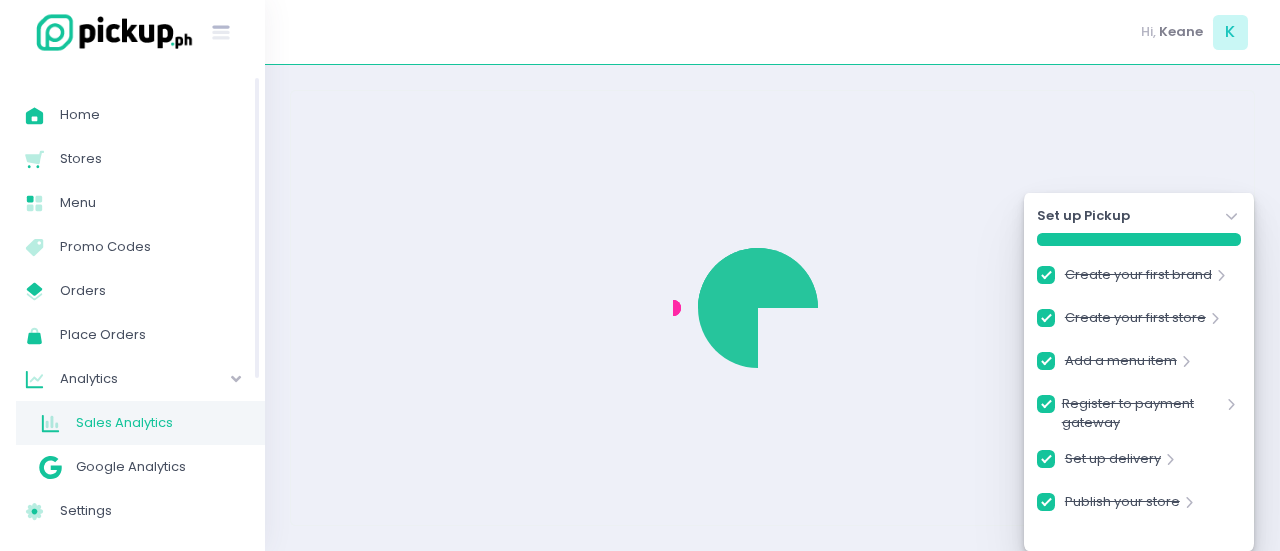 checkbox on "true" 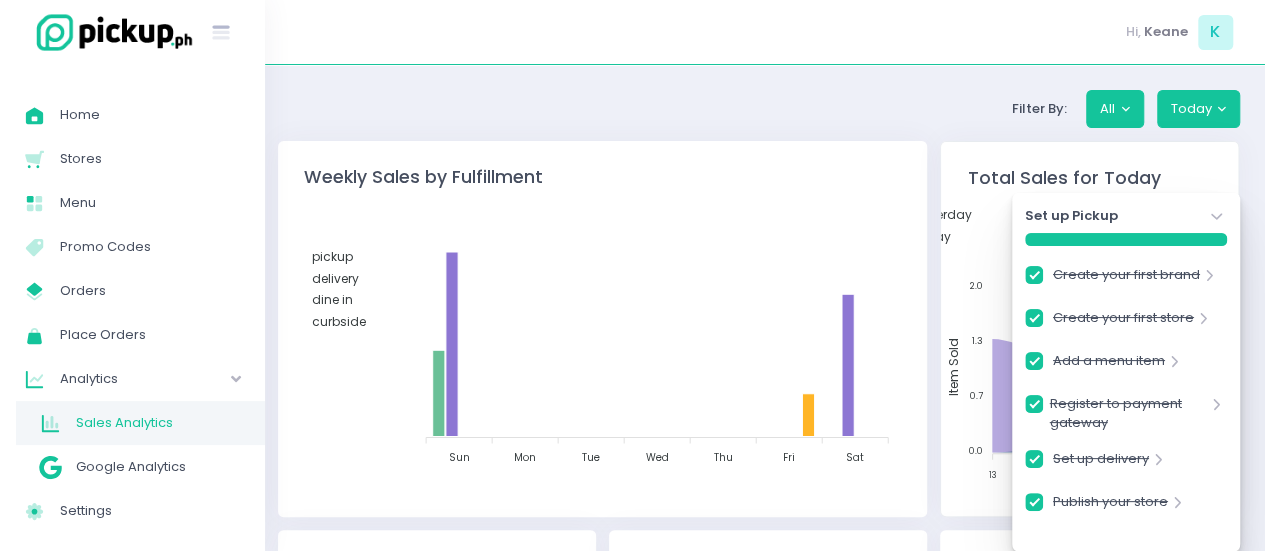 click on "Set up Pickup [CITY]-icons / Navigation / Angle-down Created with Sketch." at bounding box center [1126, 216] 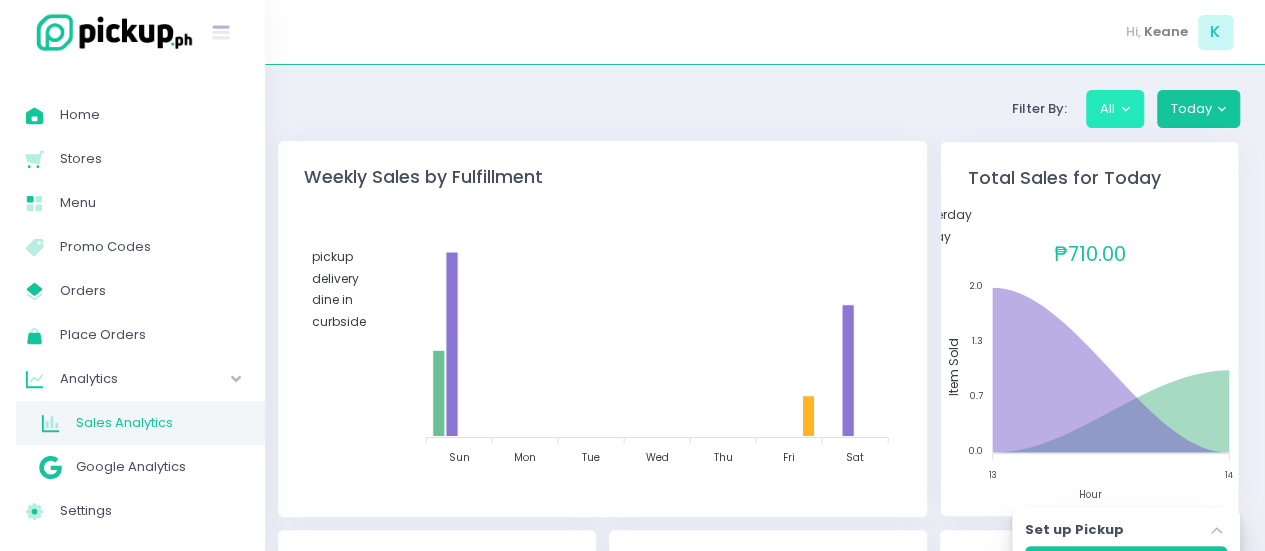 click on "All" at bounding box center [1115, 109] 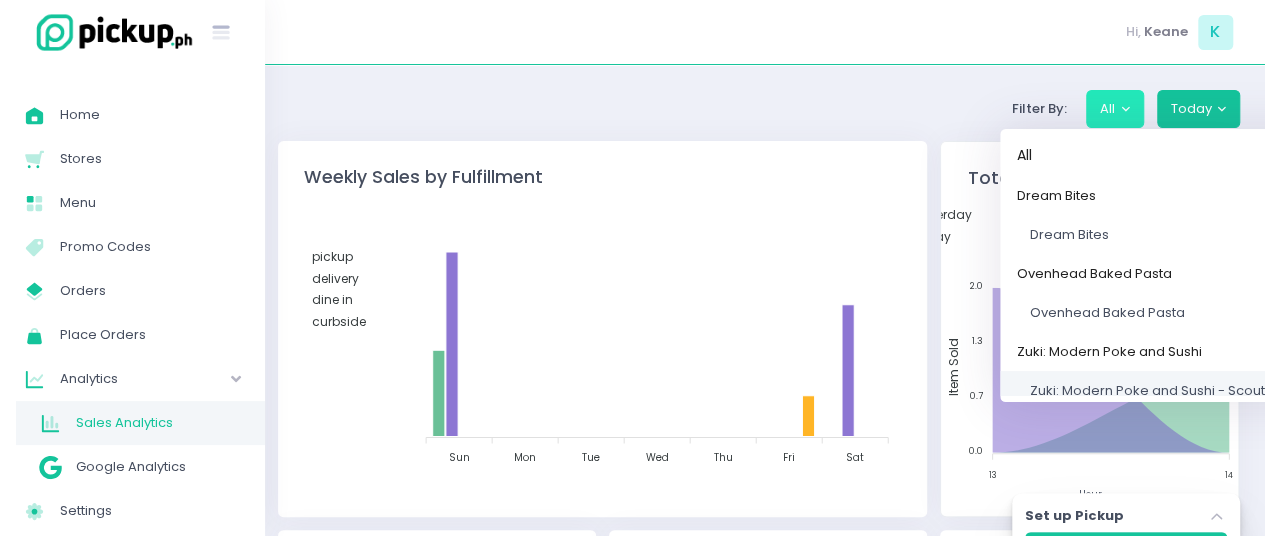 click on "Zuki: Modern Poke and Sushi - Scout Chuatoco" at bounding box center (1180, 389) 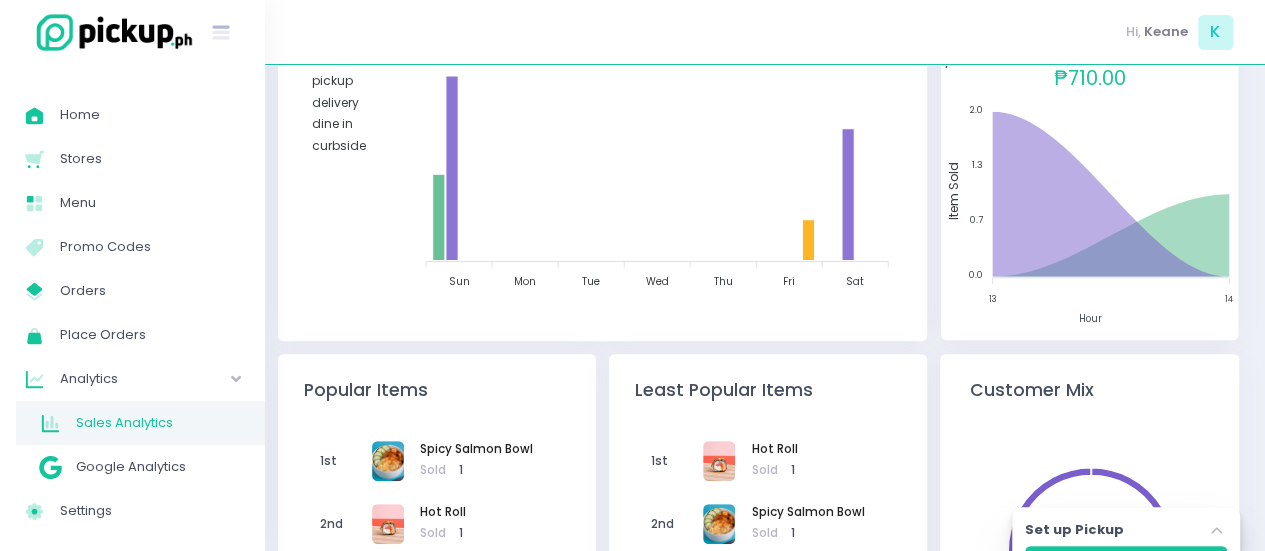 scroll, scrollTop: 0, scrollLeft: 0, axis: both 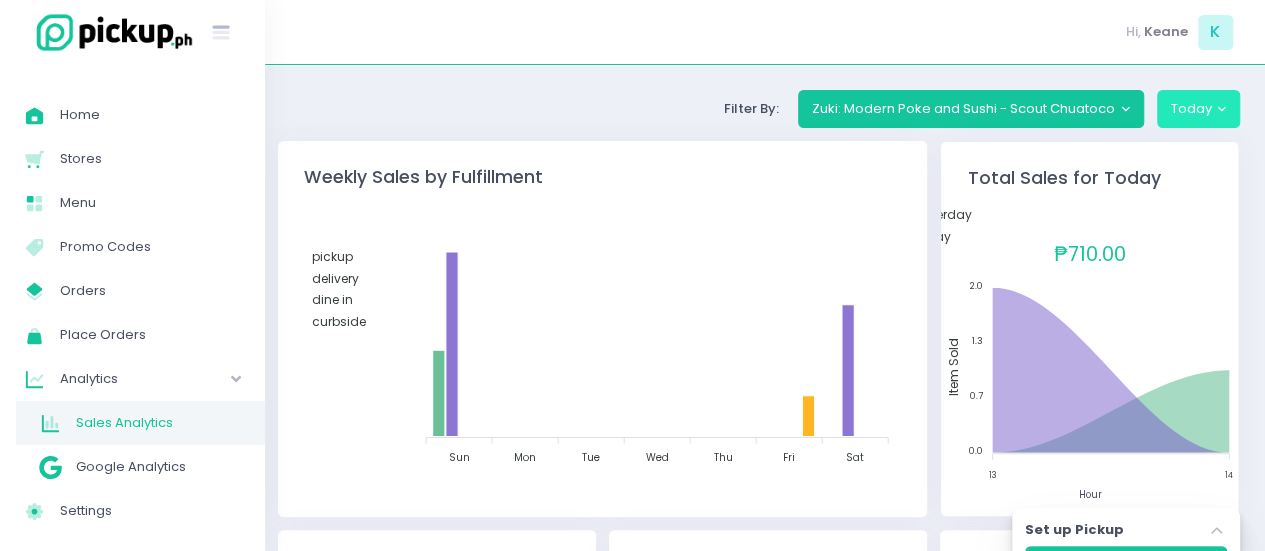 click on "Today" at bounding box center [1199, 109] 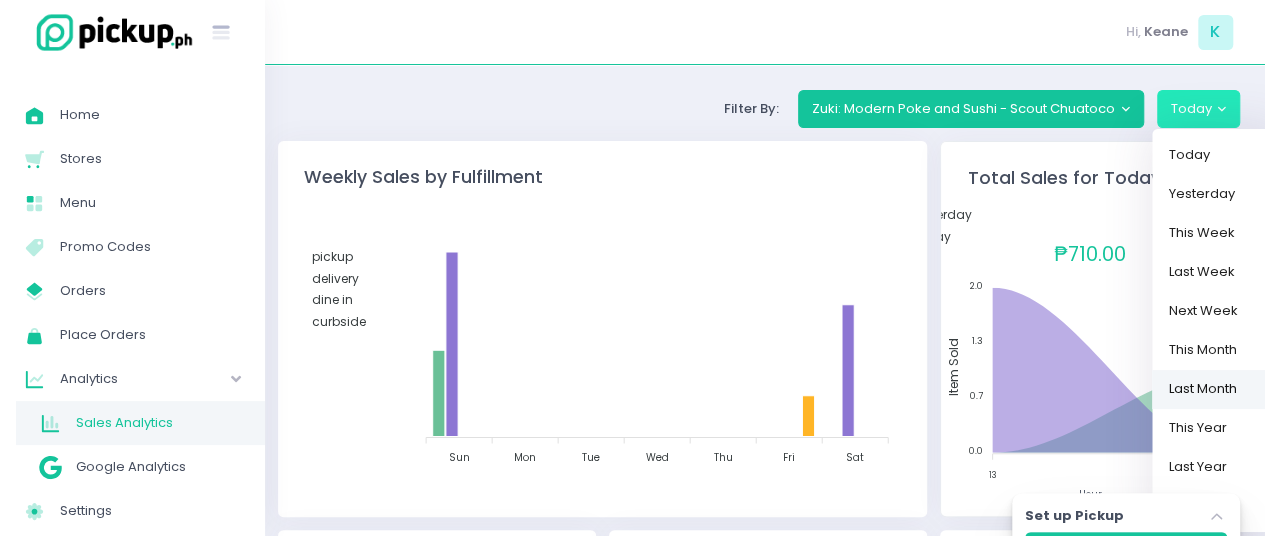 click on "Last Month" at bounding box center (1217, 388) 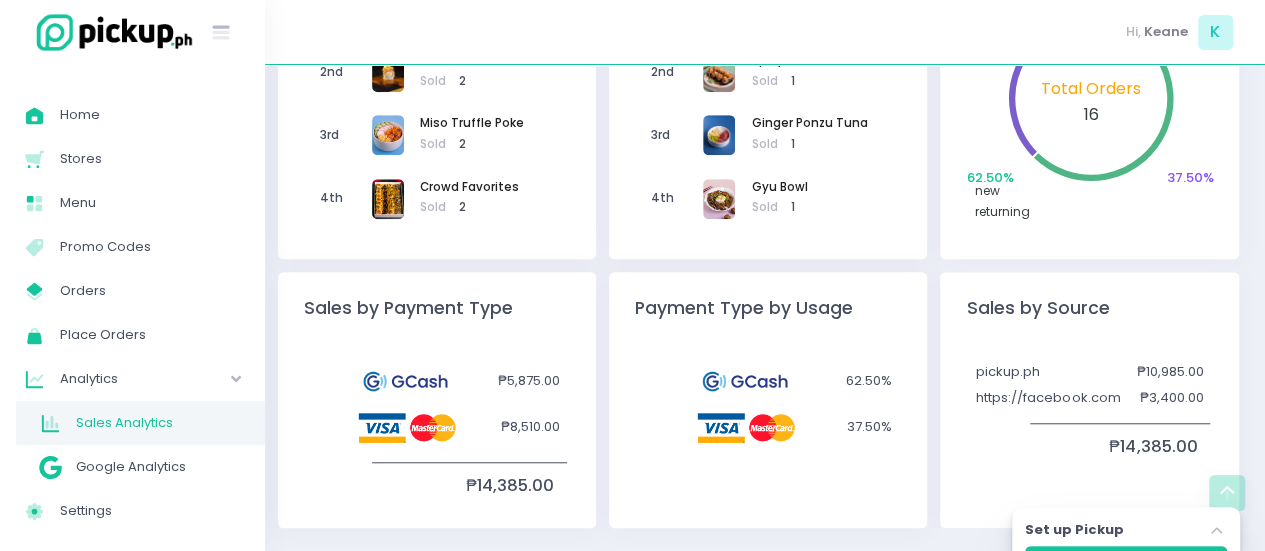 scroll, scrollTop: 0, scrollLeft: 0, axis: both 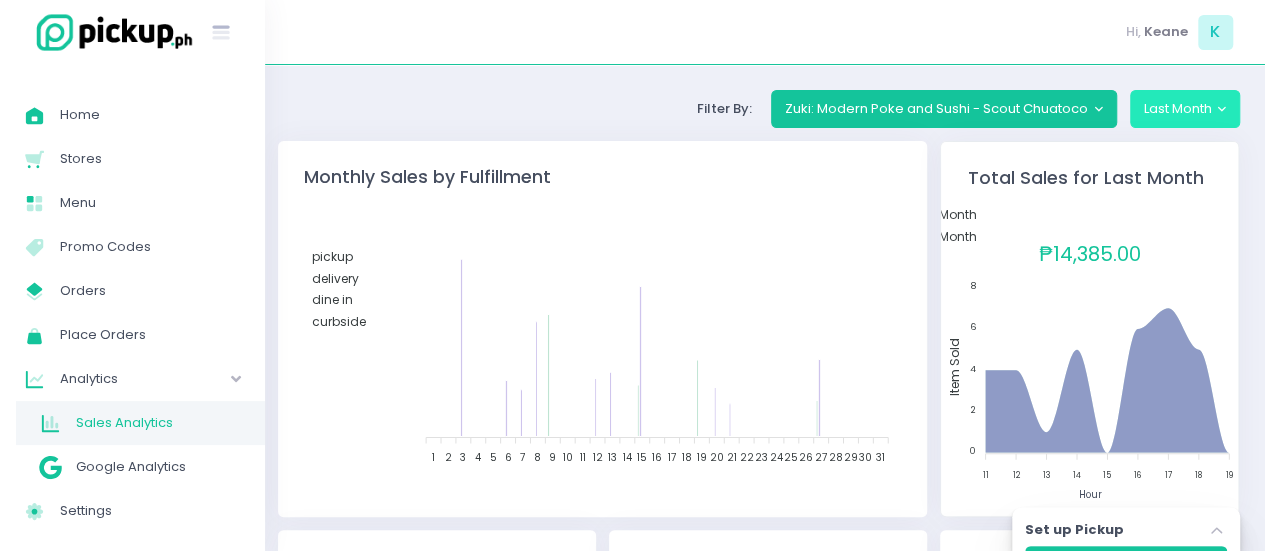 click on "Last Month" at bounding box center (1185, 109) 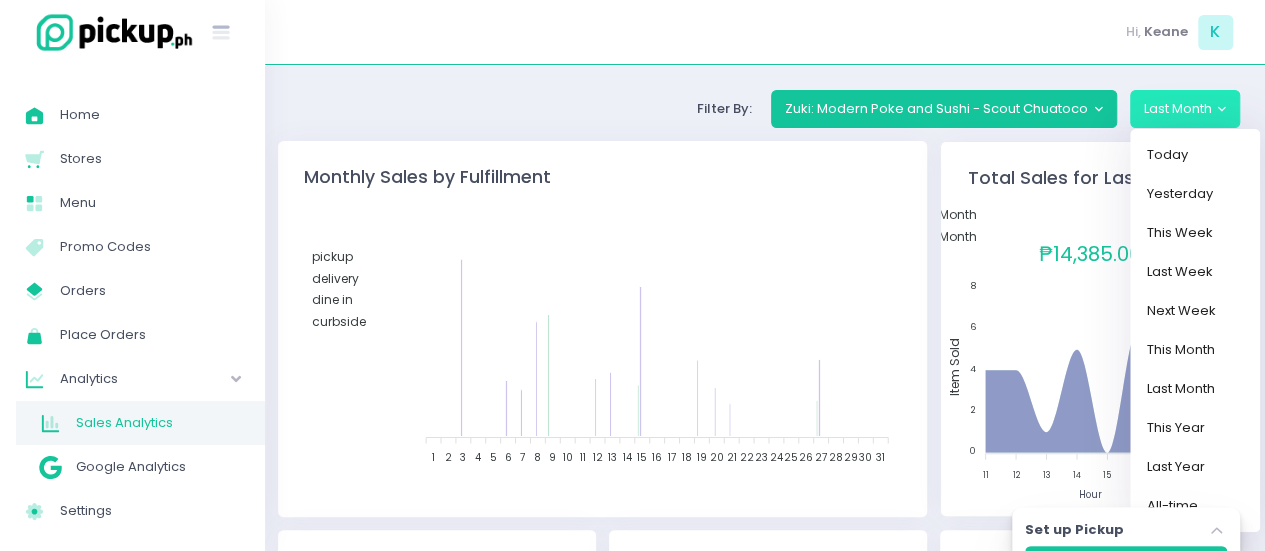 click on "Monthly   Sales by Fulfillment" 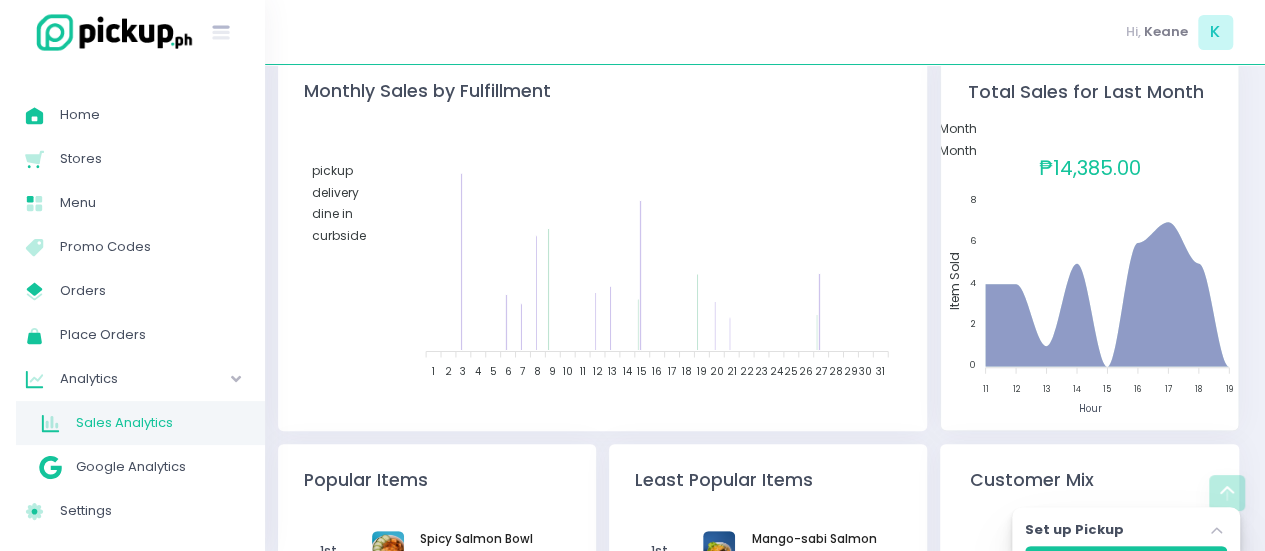 scroll, scrollTop: 0, scrollLeft: 0, axis: both 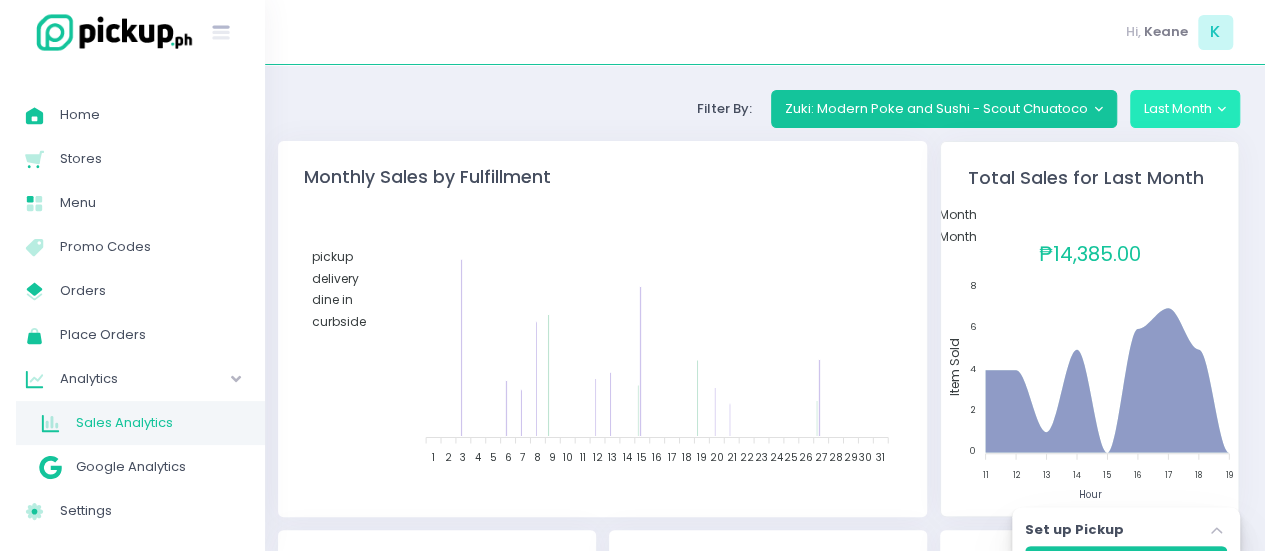 click on "Last Month" at bounding box center [1185, 109] 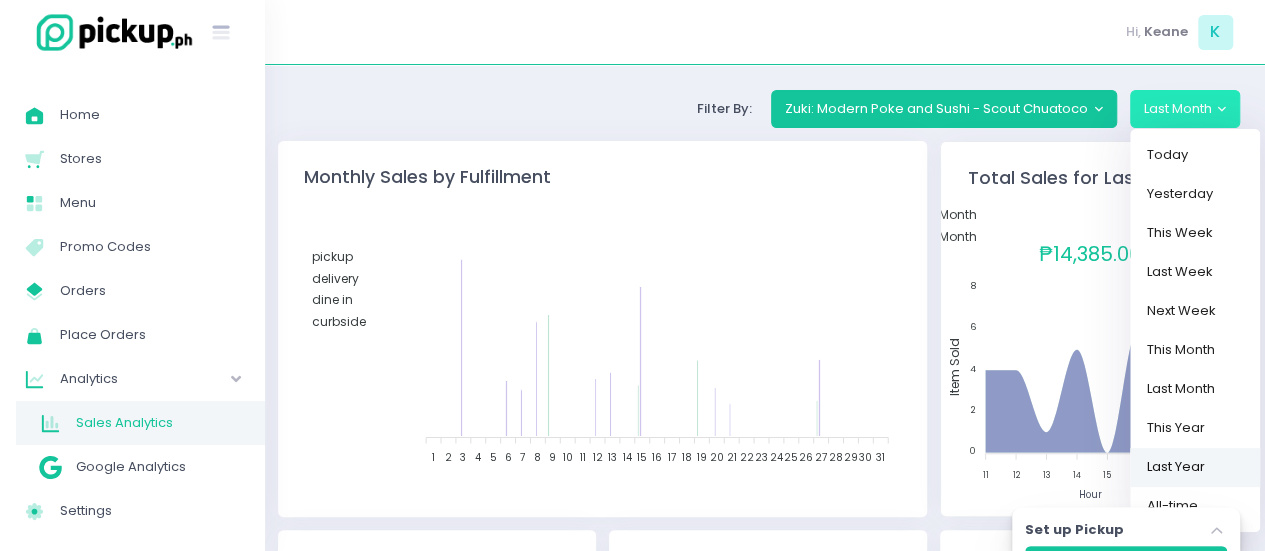 click on "Last Year" at bounding box center [1195, 466] 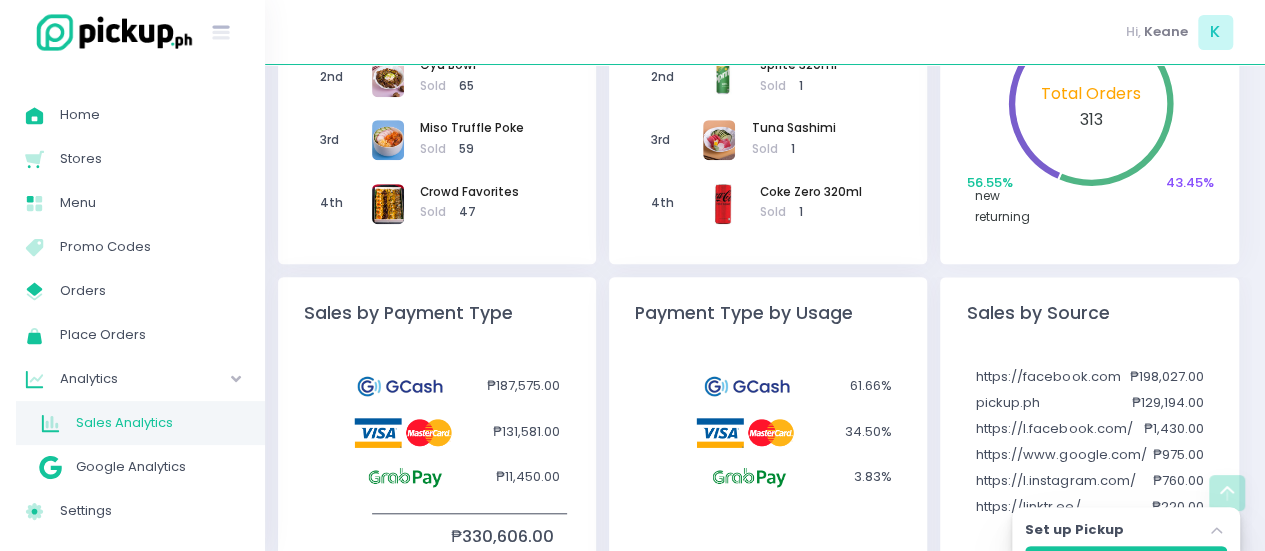 scroll, scrollTop: 693, scrollLeft: 0, axis: vertical 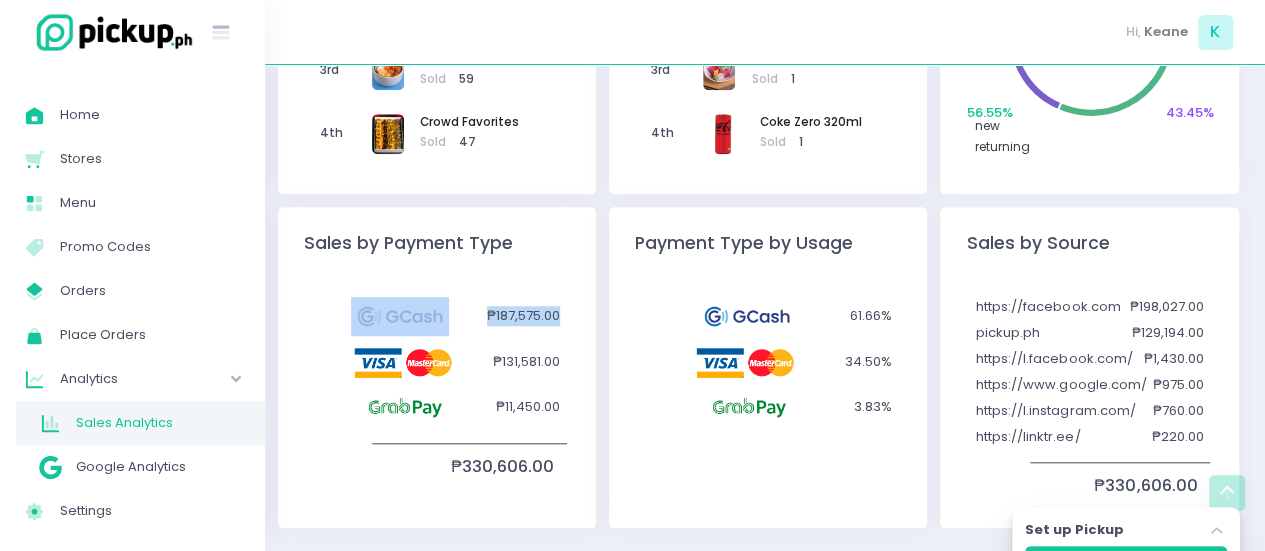 drag, startPoint x: 311, startPoint y: 318, endPoint x: 574, endPoint y: 324, distance: 263.06842 